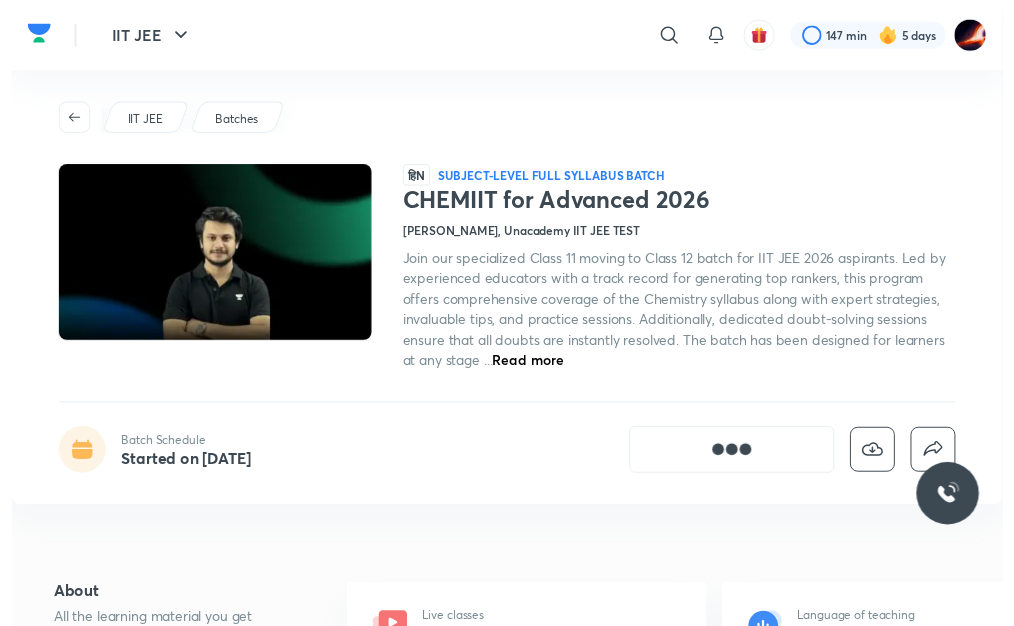 scroll, scrollTop: 0, scrollLeft: 0, axis: both 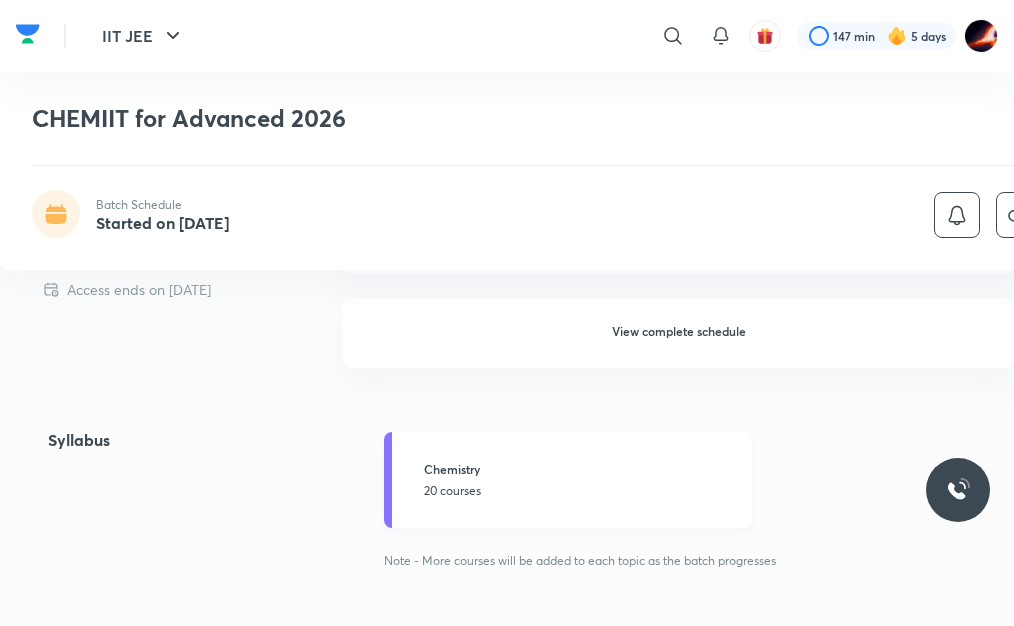 click on "Chemistry" at bounding box center (582, 469) 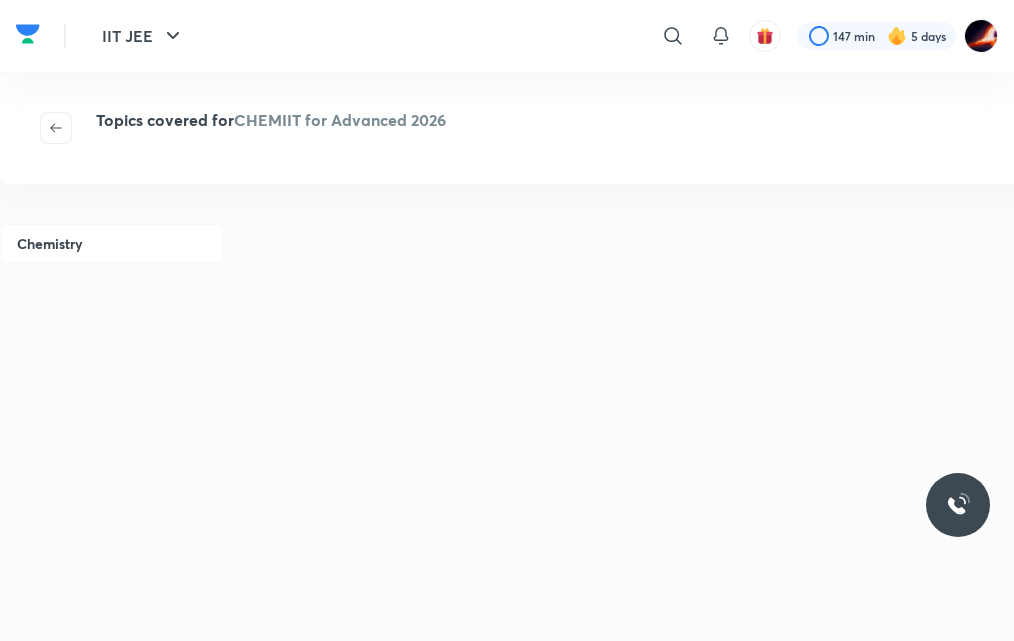 scroll, scrollTop: 400, scrollLeft: 0, axis: vertical 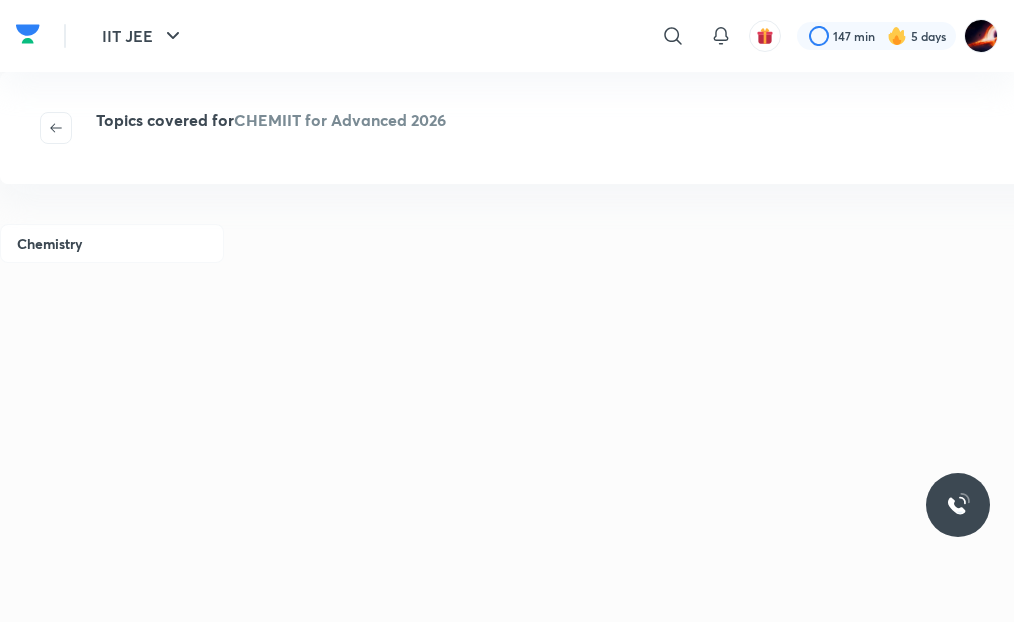 click at bounding box center [644, 182] 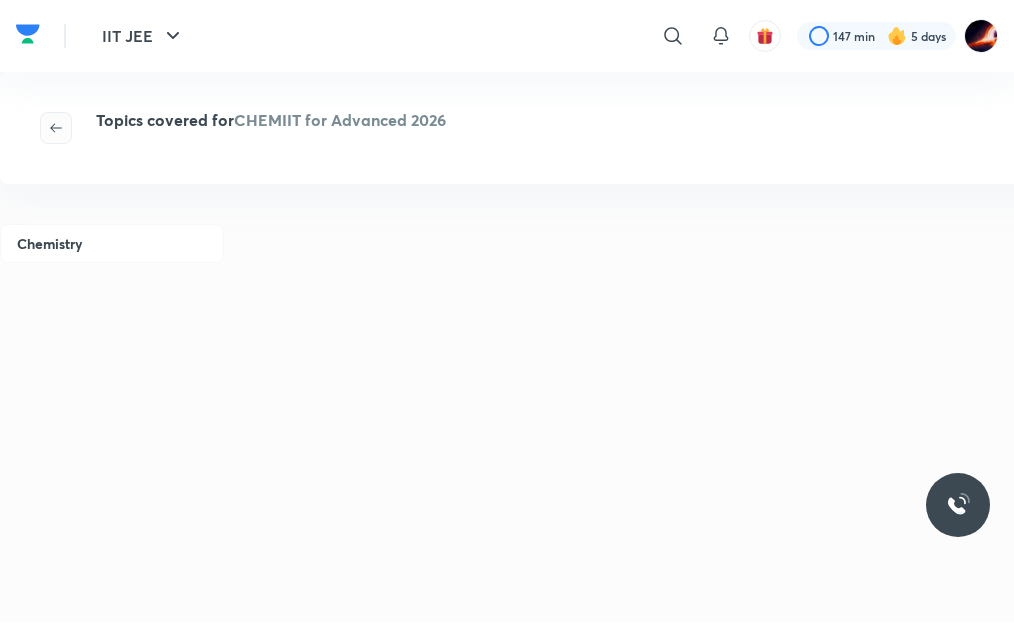 click at bounding box center [56, 128] 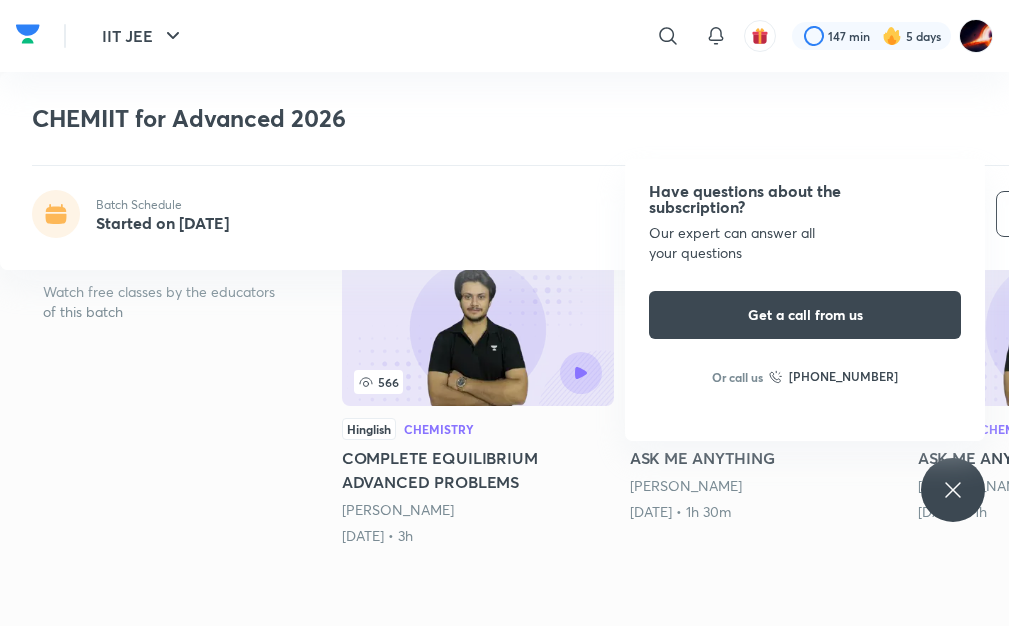 scroll, scrollTop: 500, scrollLeft: 0, axis: vertical 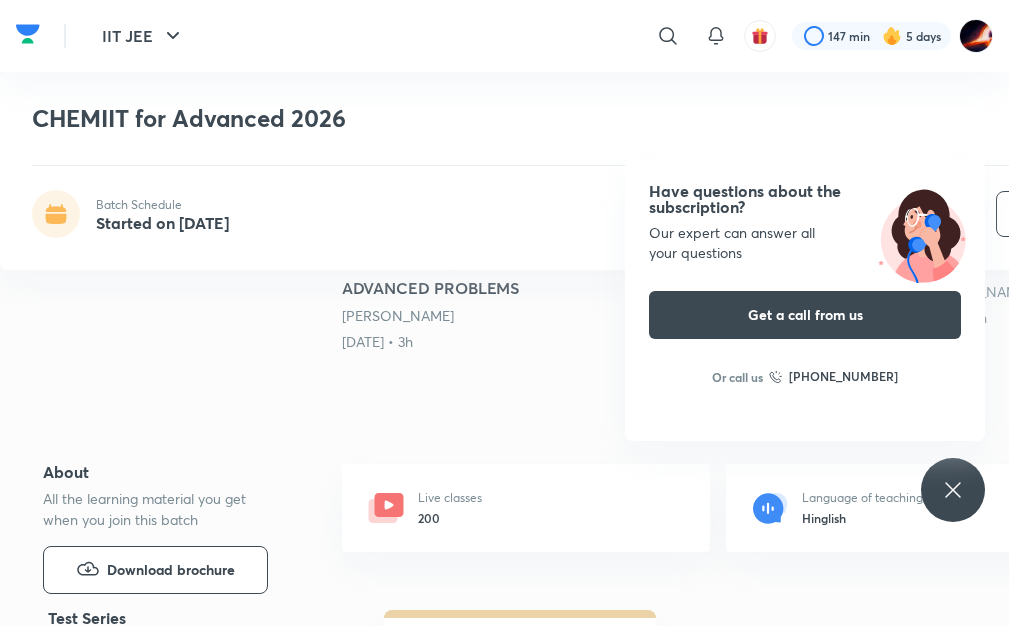 click on "Have questions about the subscription? Our expert can answer all your questions Get a call from us Or call us [PHONE_NUMBER]" at bounding box center [953, 490] 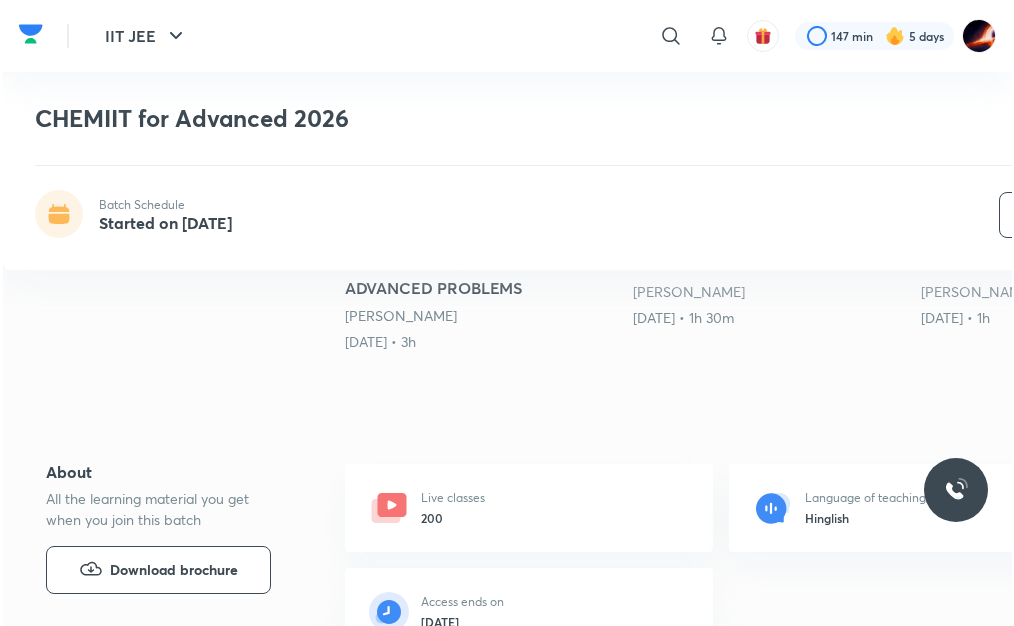 scroll, scrollTop: 300, scrollLeft: 0, axis: vertical 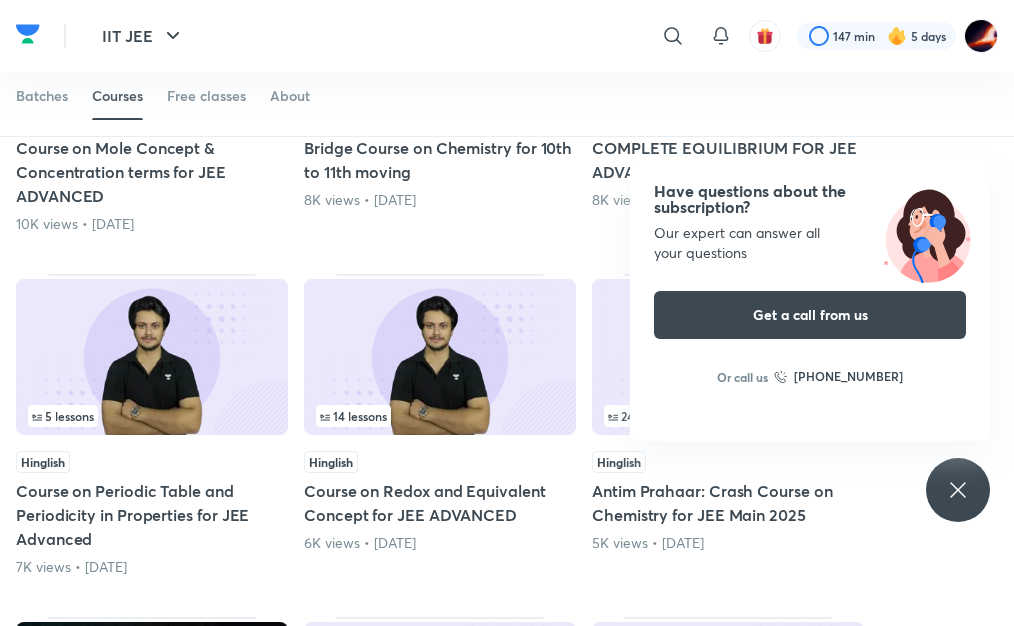 click 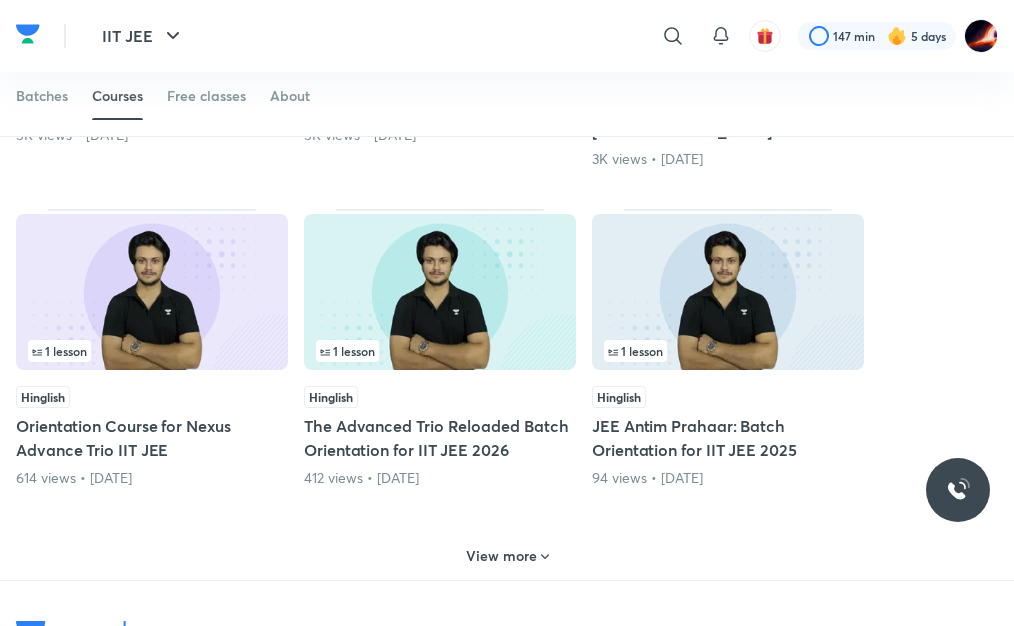 scroll, scrollTop: 1367, scrollLeft: 0, axis: vertical 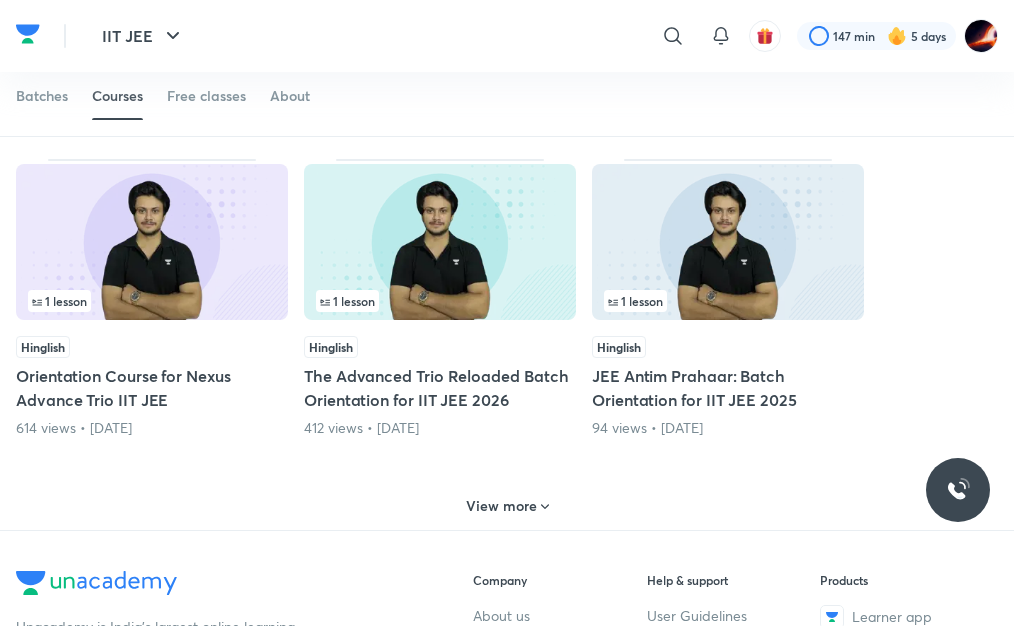click on "View more" at bounding box center (501, 506) 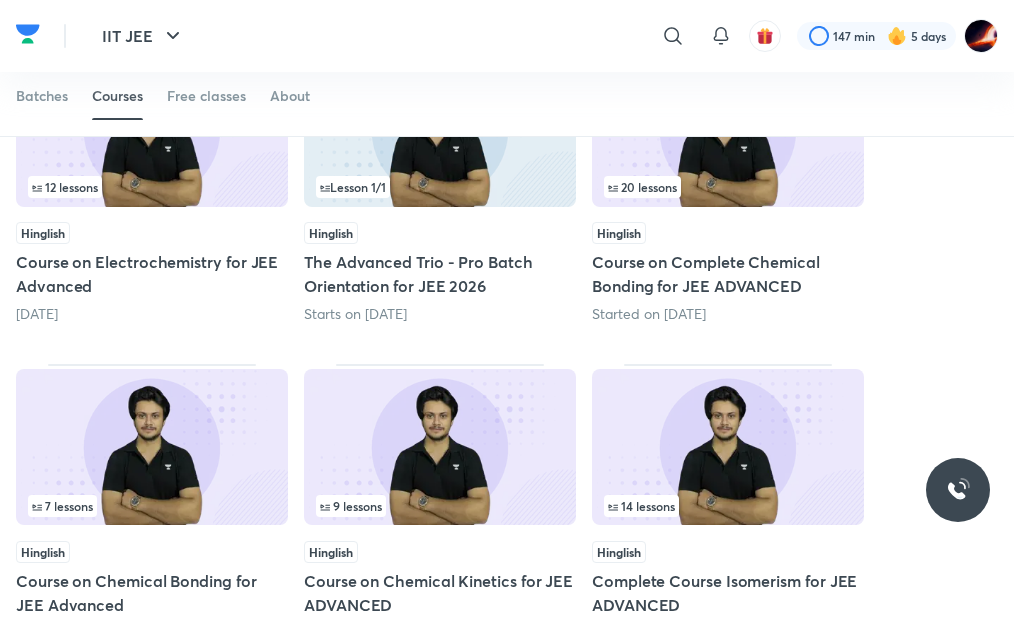 scroll, scrollTop: 2167, scrollLeft: 0, axis: vertical 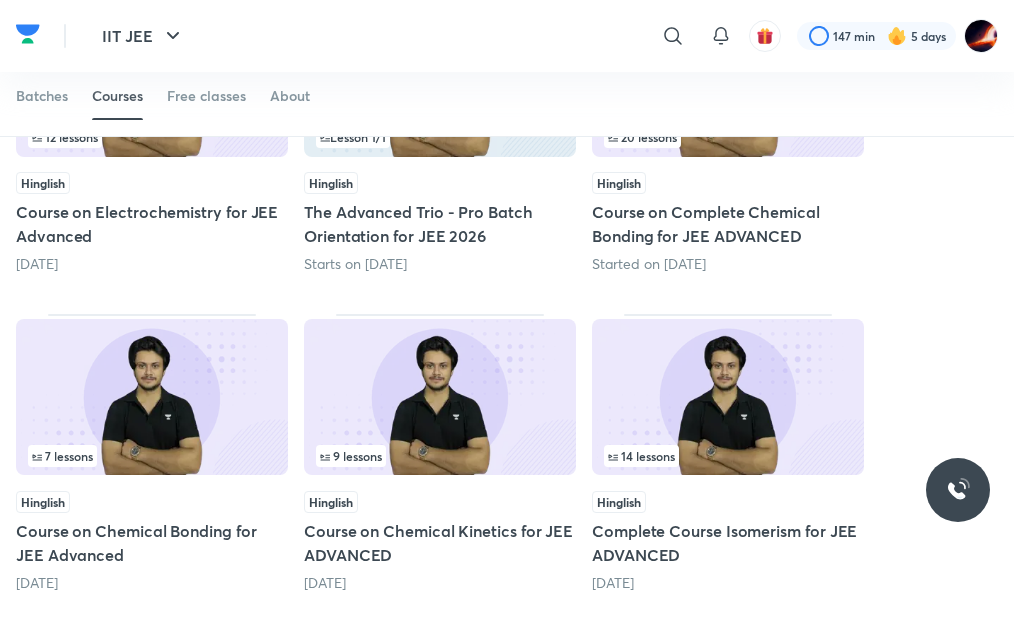 click at bounding box center [440, 397] 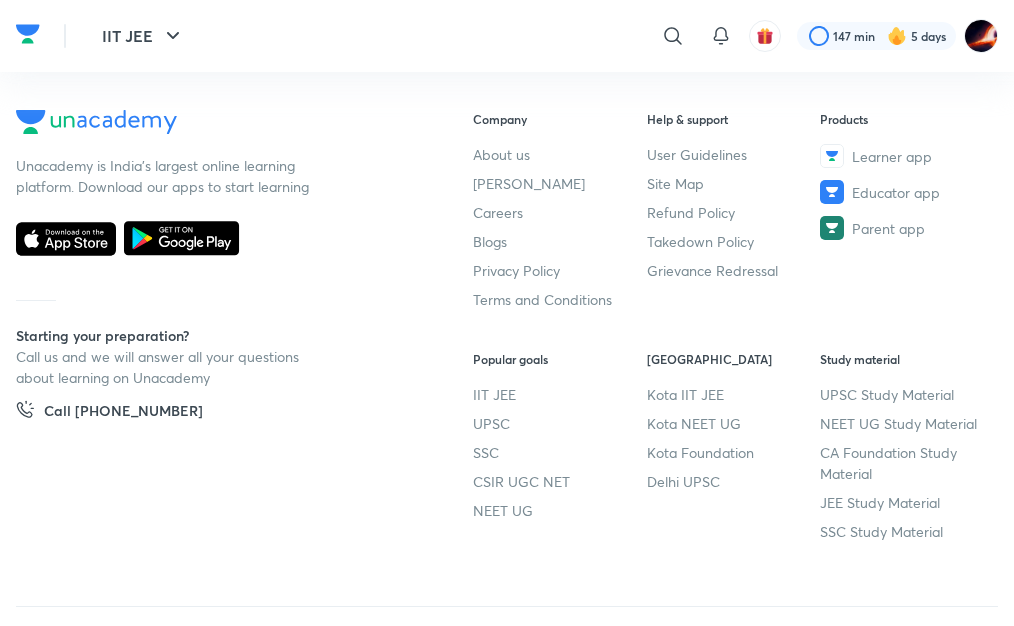 click on "This course by Vishal Singh,covers Chemical Kinetics for JEE Advanced, focusing on reaction rates, rate laws, order and molecularity, integrated rate equations, Arrhenius equation, and collision theory. Emphasis...  Read more" at bounding box center (563, -1752) 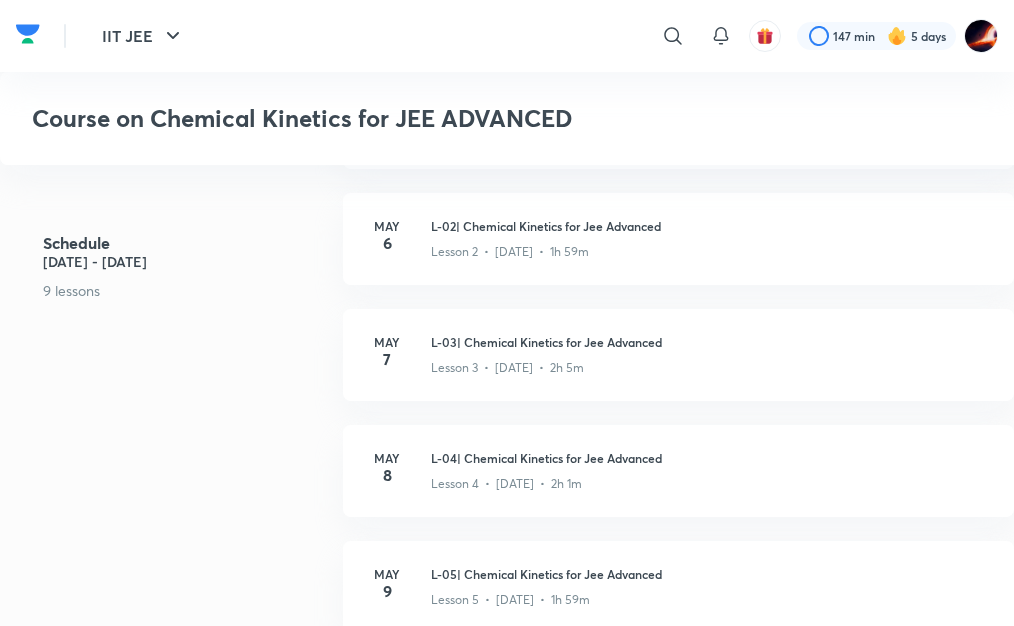 scroll, scrollTop: 1000, scrollLeft: 0, axis: vertical 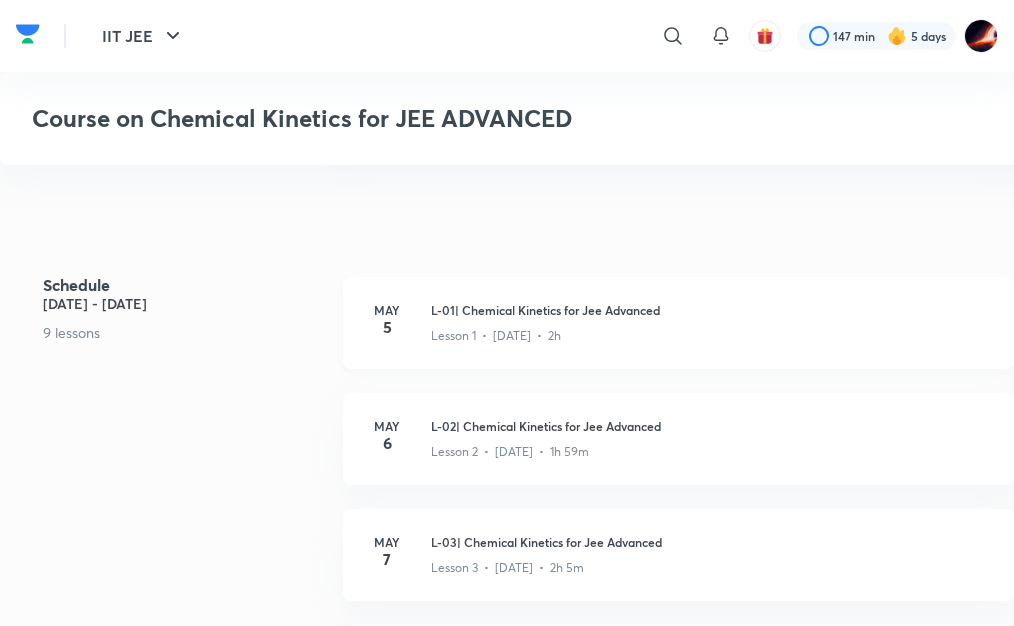 drag, startPoint x: 444, startPoint y: 309, endPoint x: 423, endPoint y: 304, distance: 21.587032 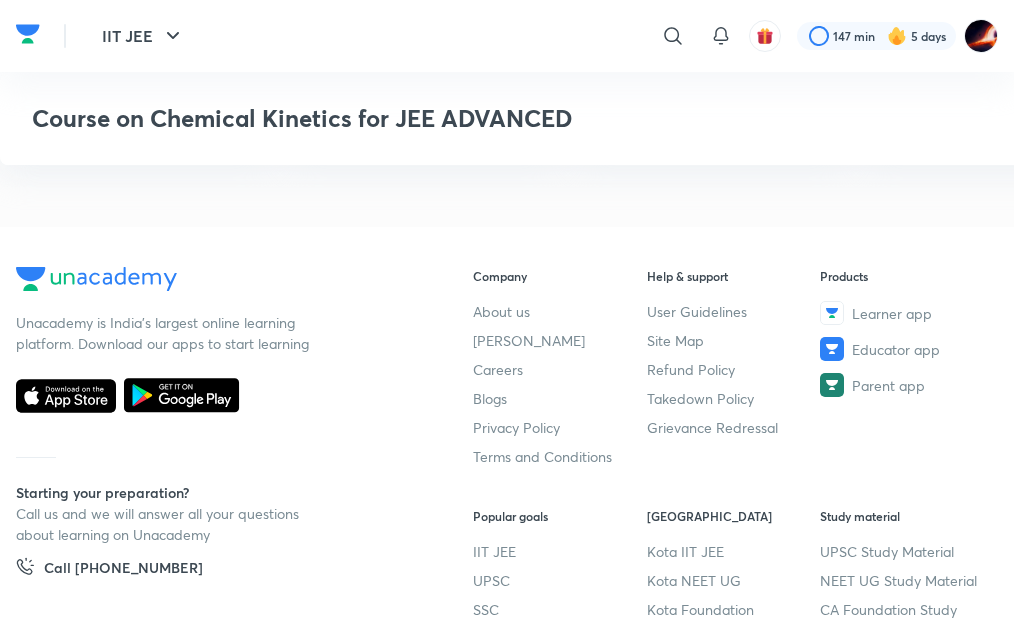 scroll, scrollTop: 800, scrollLeft: 0, axis: vertical 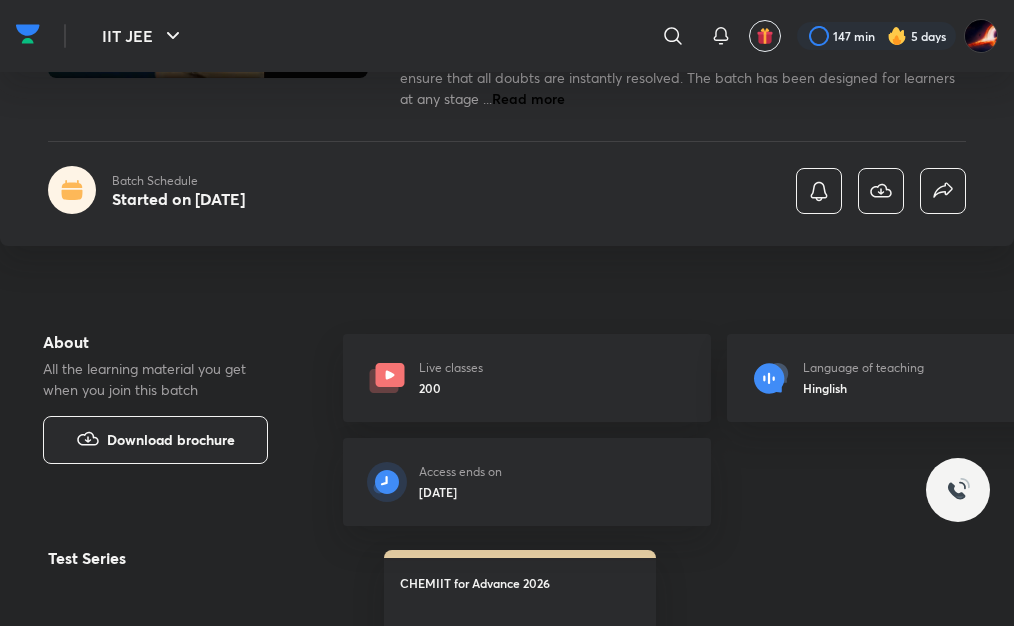 click on "Live classes 200" at bounding box center (527, 378) 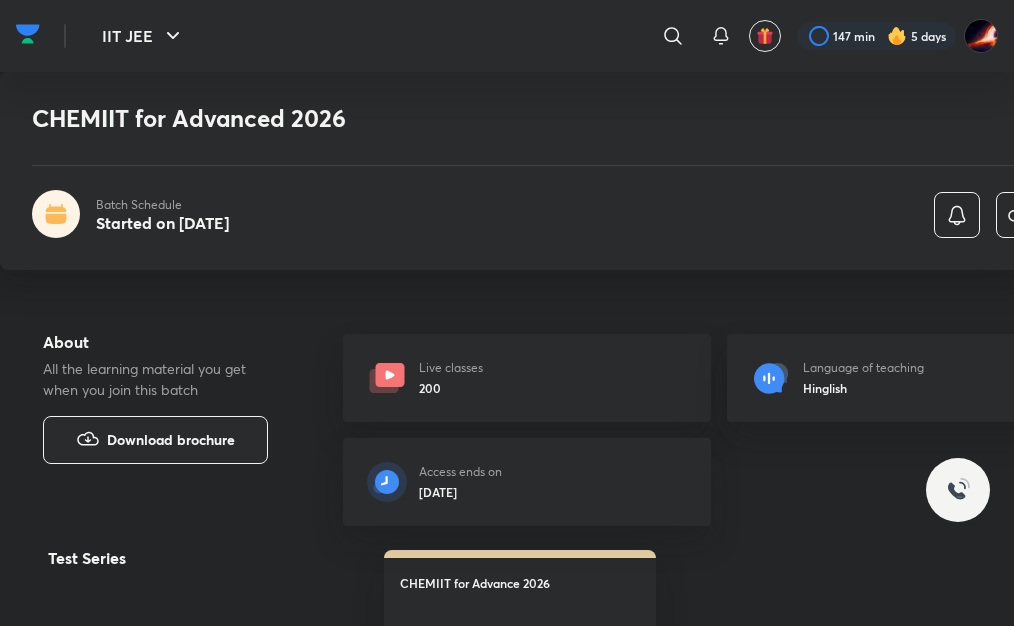 scroll, scrollTop: 1370, scrollLeft: 0, axis: vertical 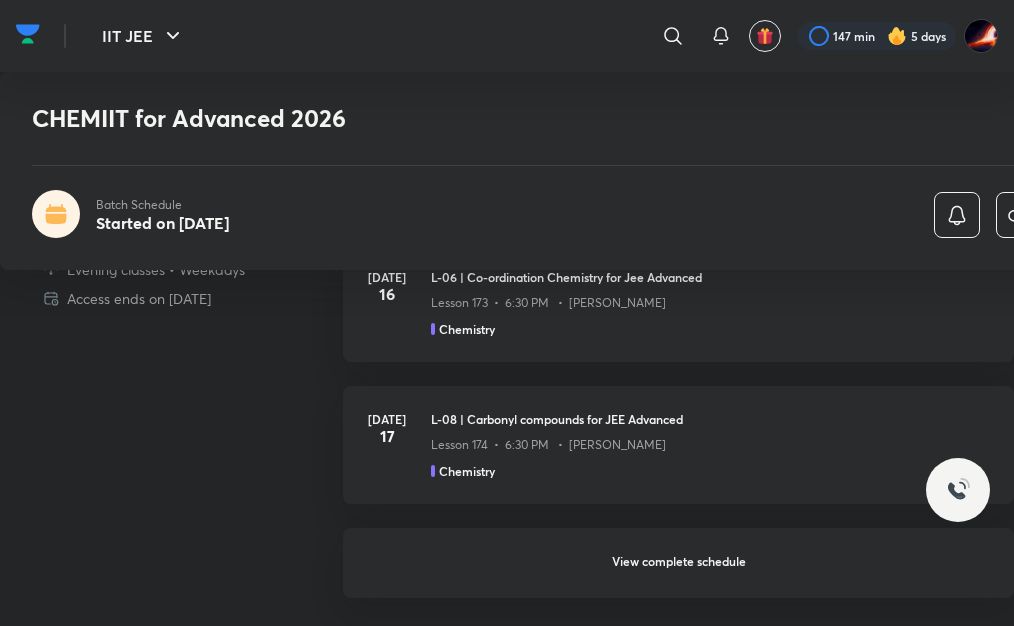 click on "View complete schedule" at bounding box center (678, 563) 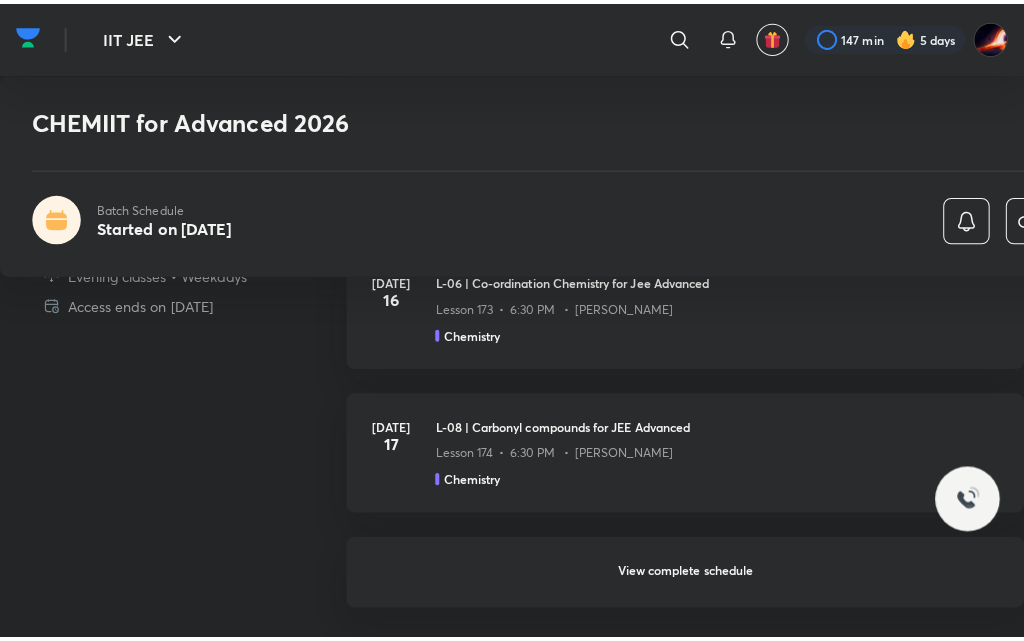 scroll, scrollTop: 0, scrollLeft: 0, axis: both 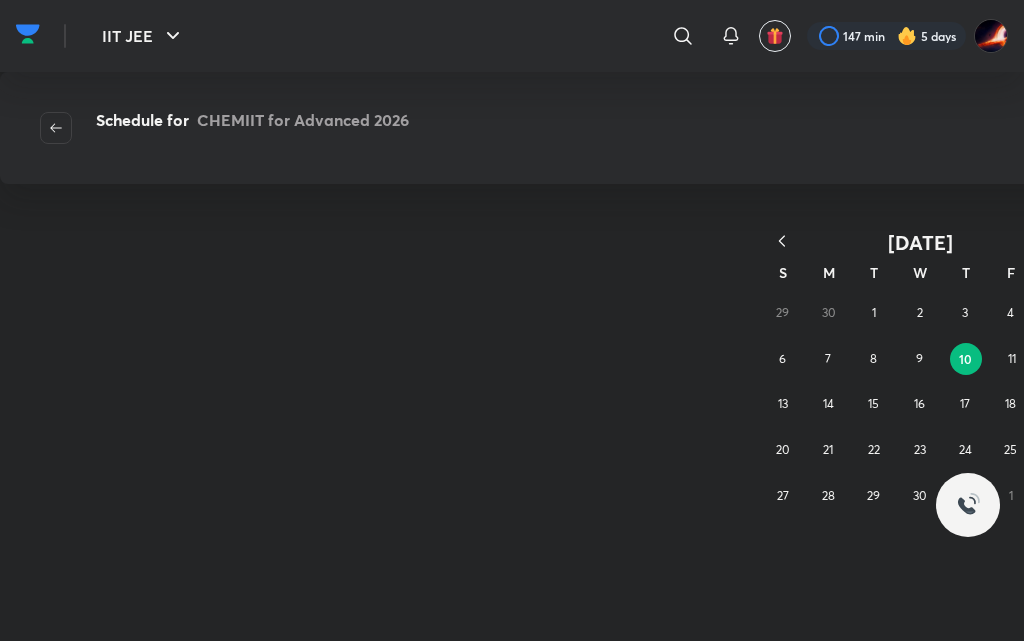 click 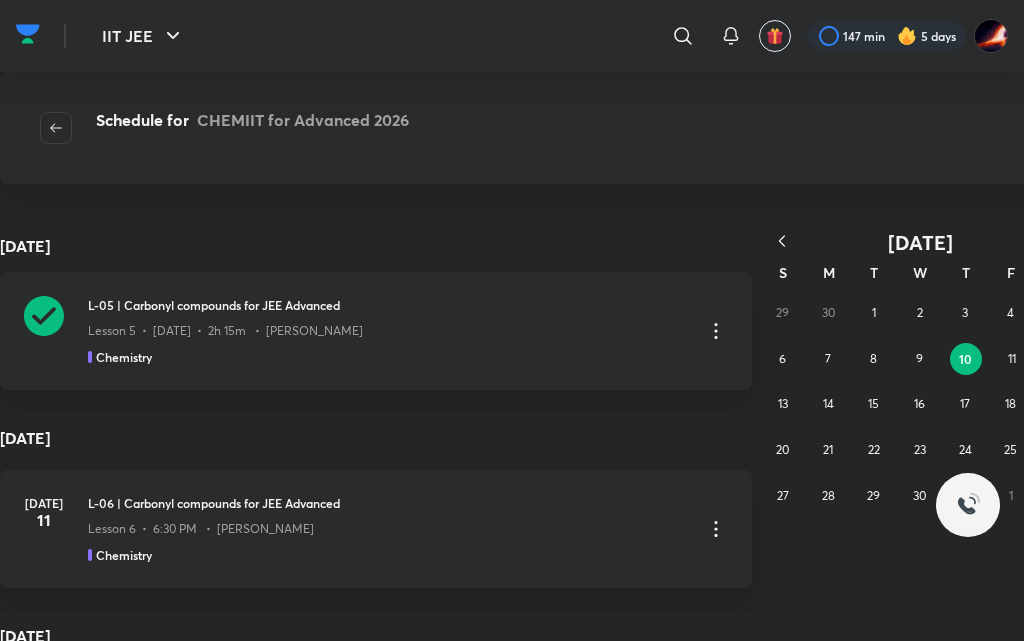 click 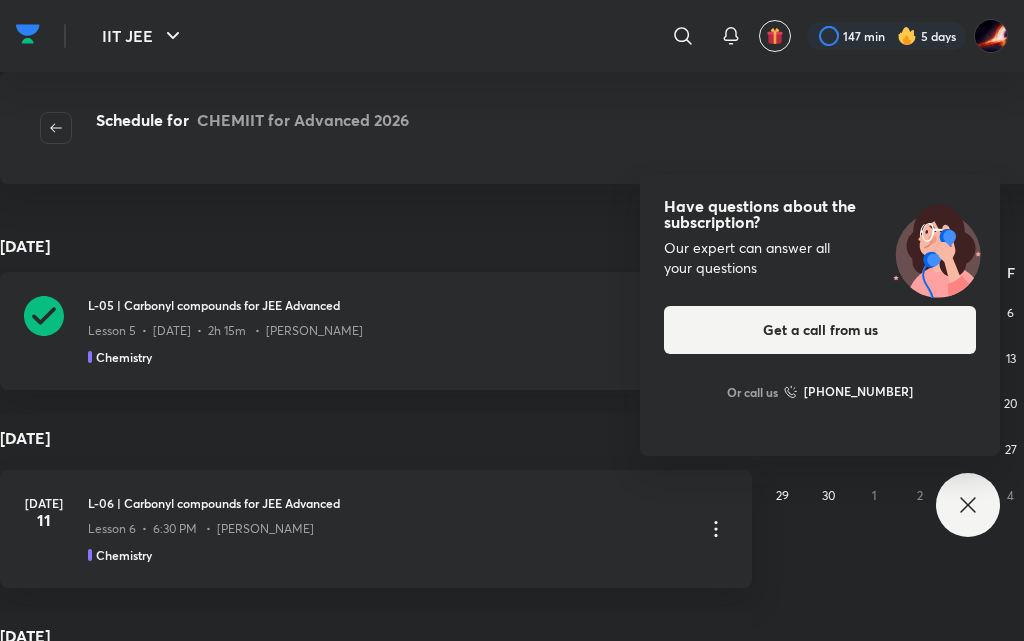 click on "Our expert can answer all your questions" at bounding box center (820, 258) 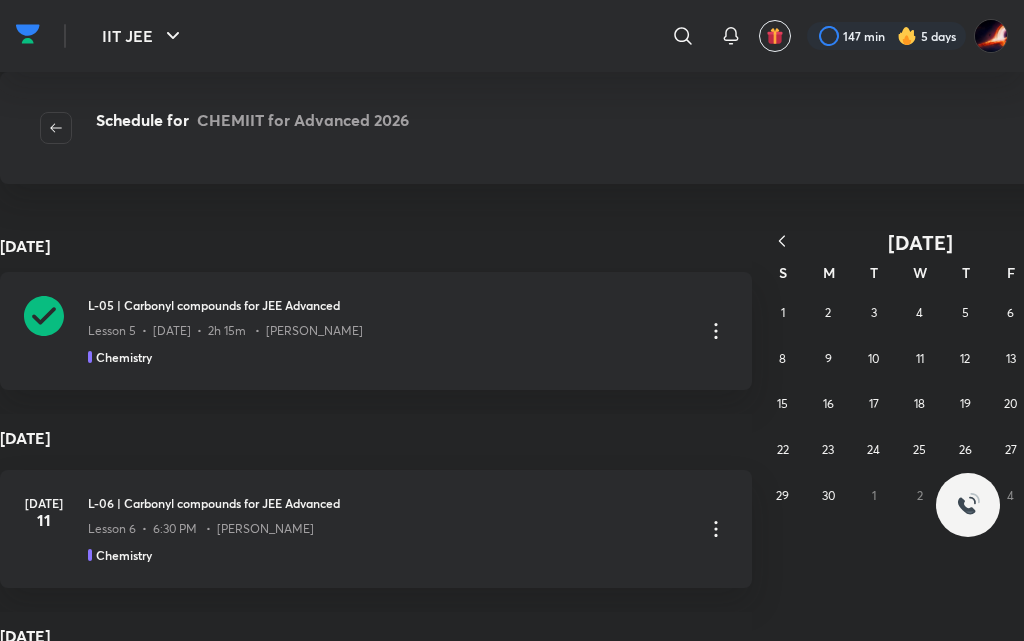 click at bounding box center (968, 505) 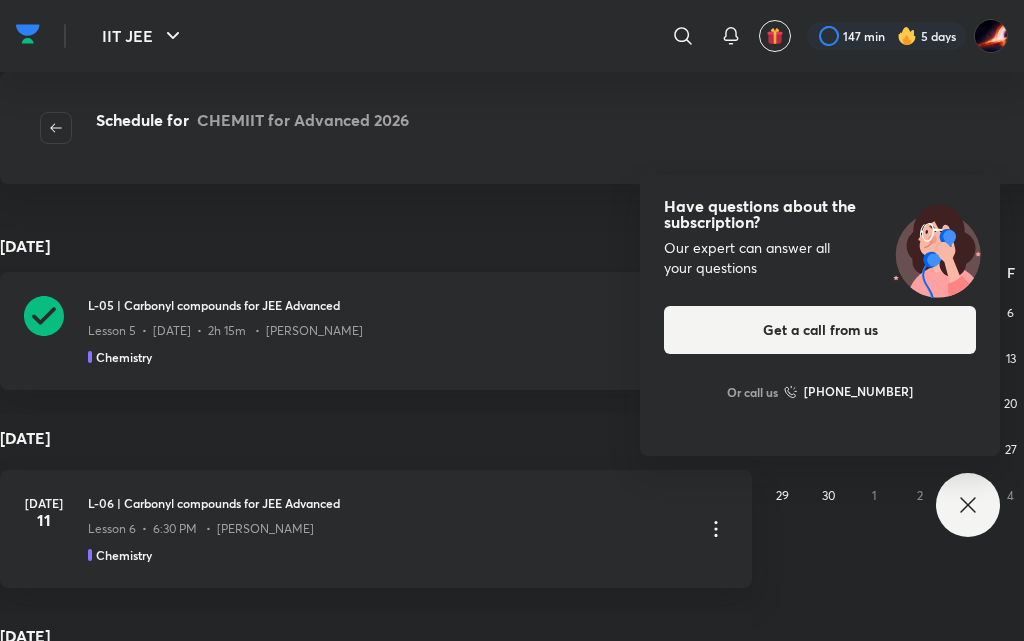 click 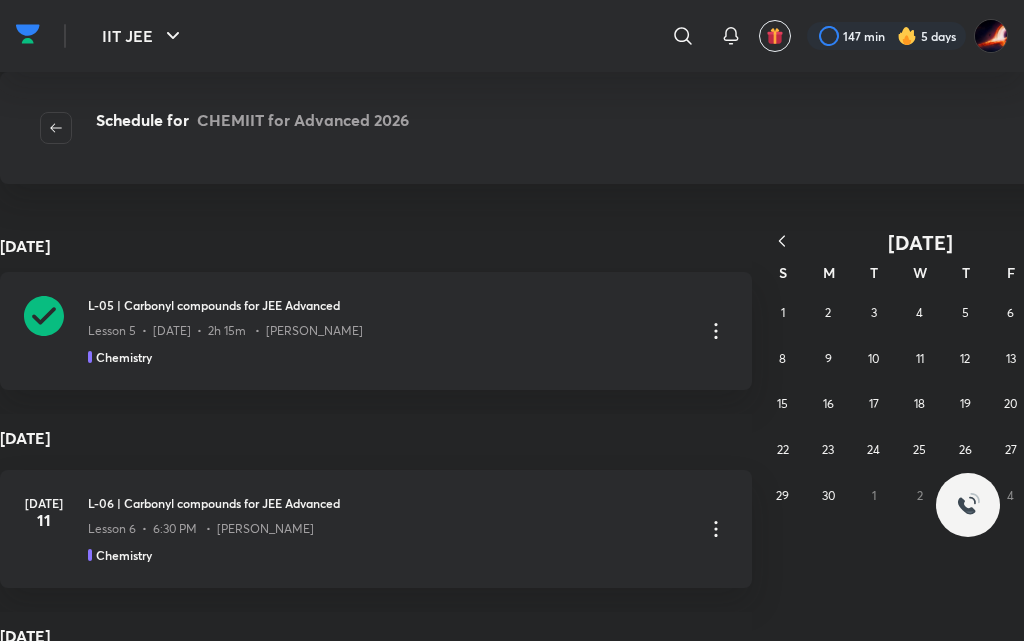 click 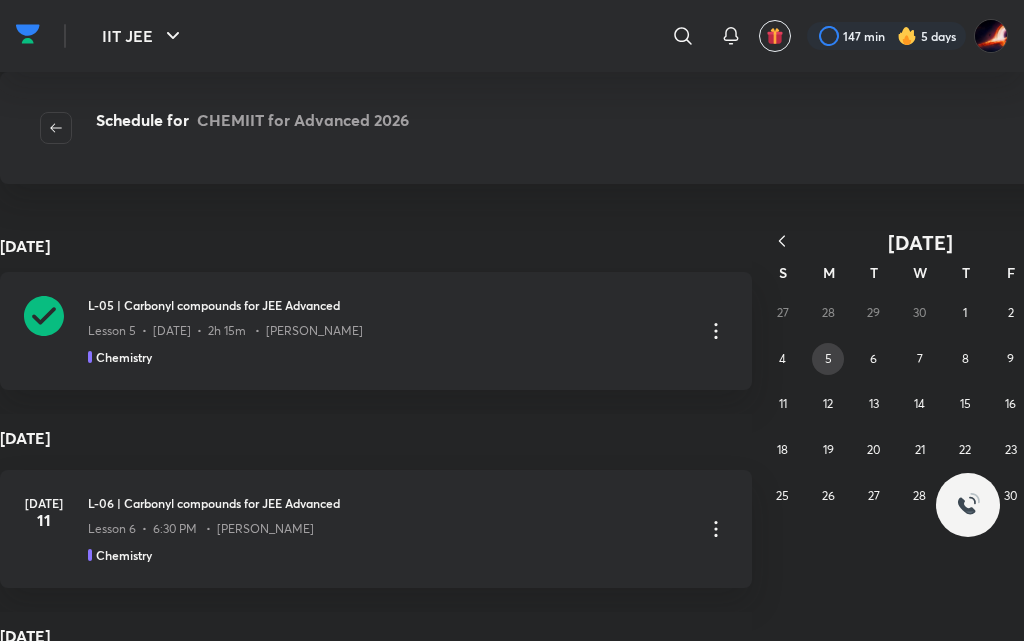 click on "5" at bounding box center [828, 358] 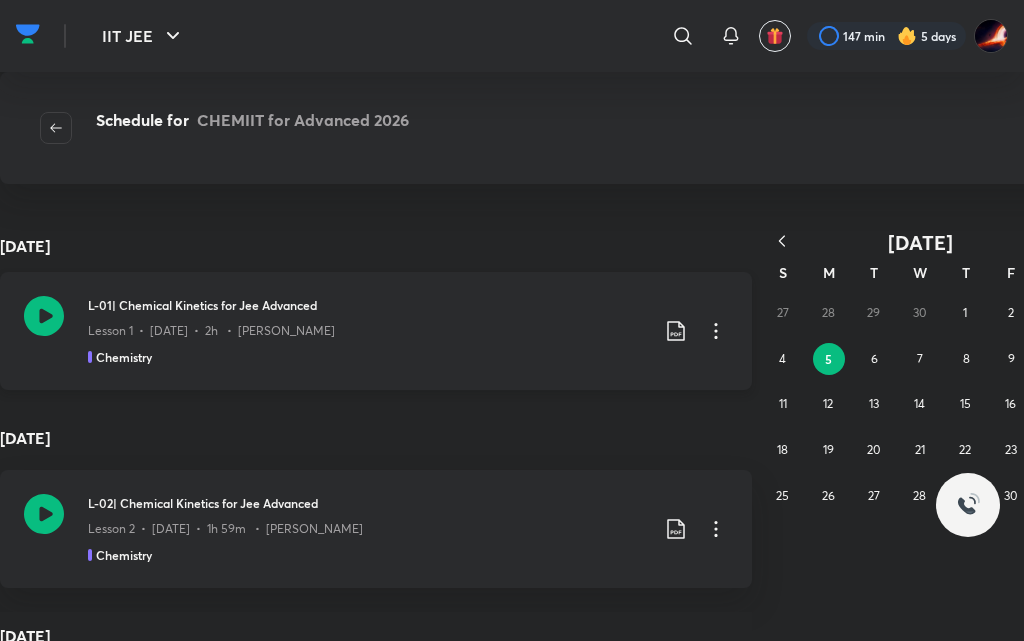 click 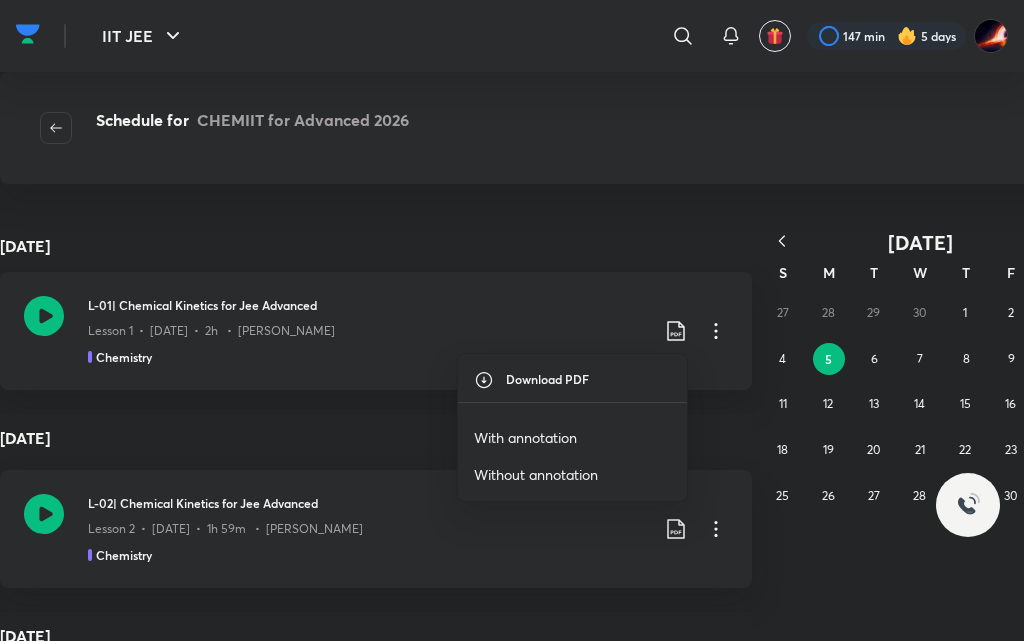 click on "Without annotation" at bounding box center [536, 474] 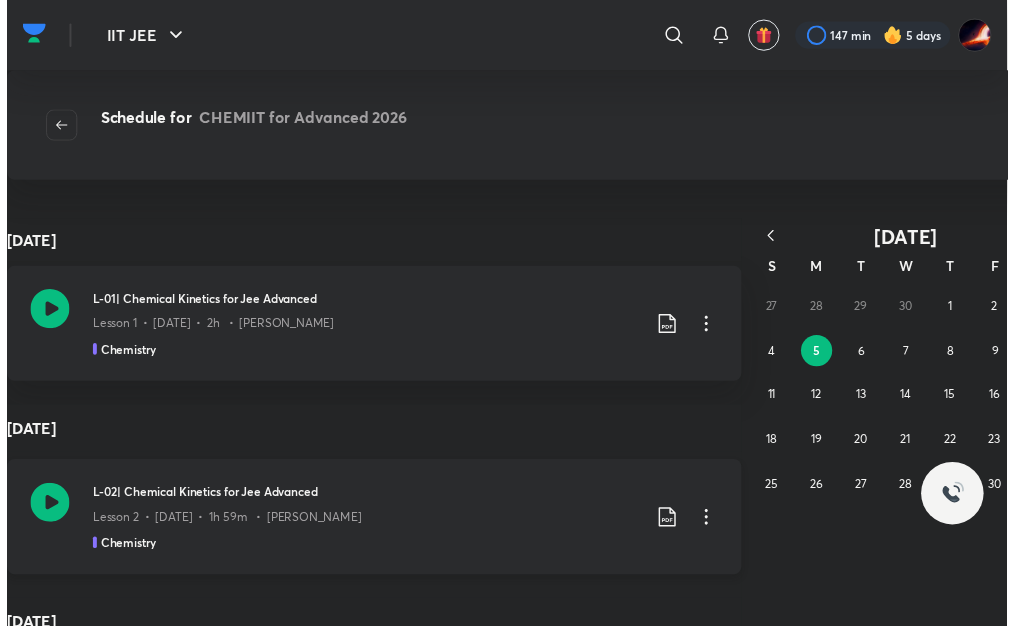 scroll, scrollTop: 100, scrollLeft: 0, axis: vertical 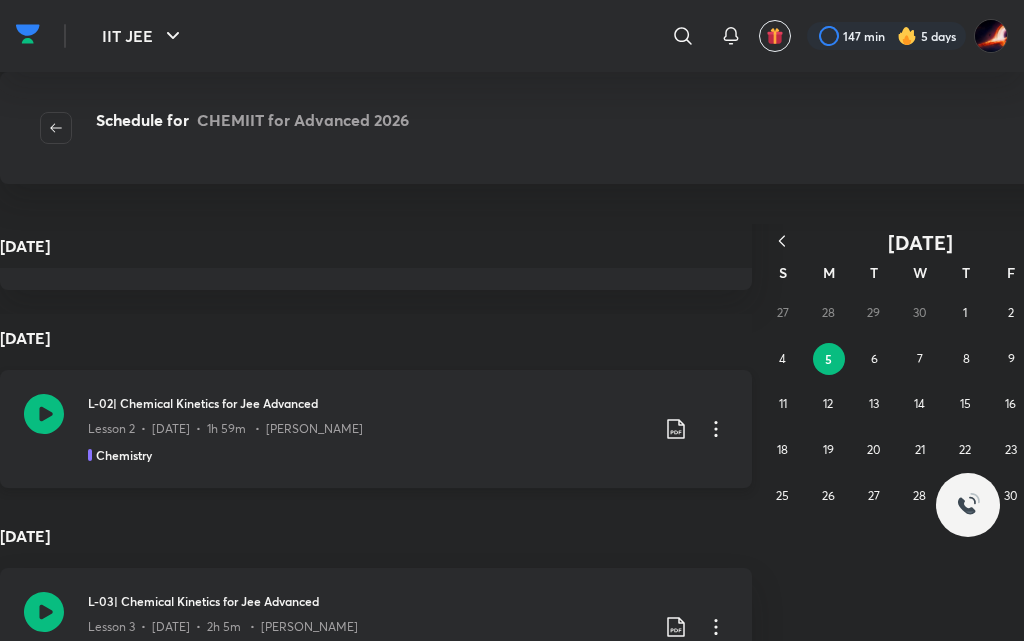 click 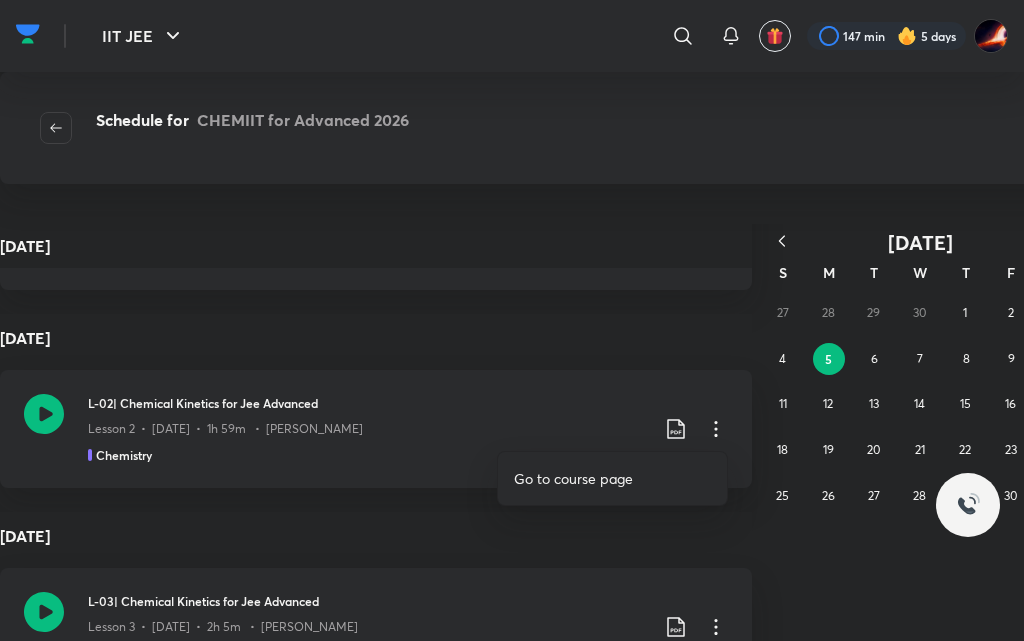 click on "Go to course page" at bounding box center (573, 478) 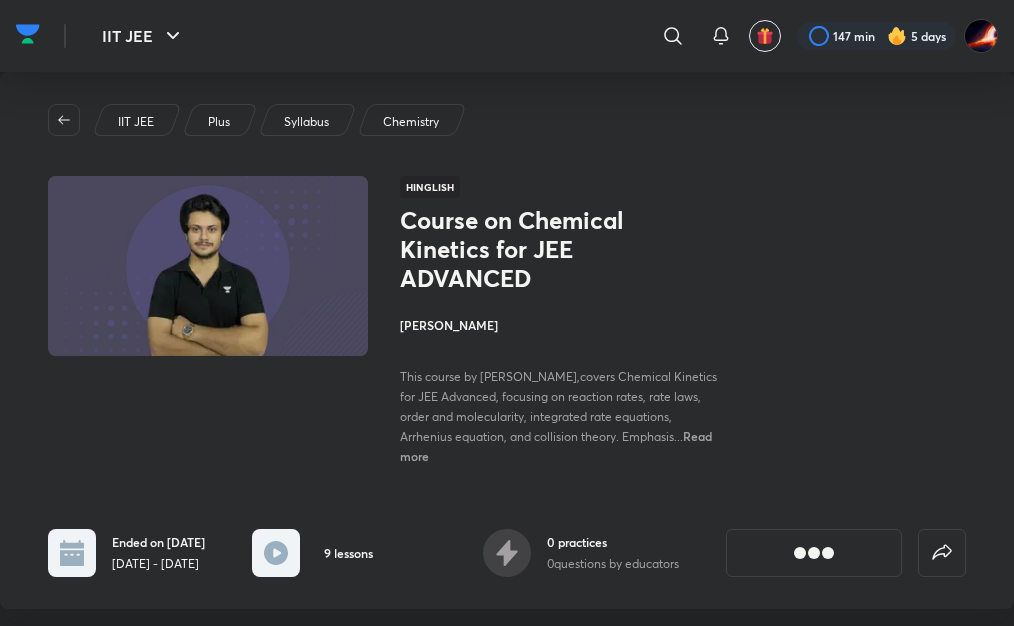 scroll, scrollTop: 300, scrollLeft: 0, axis: vertical 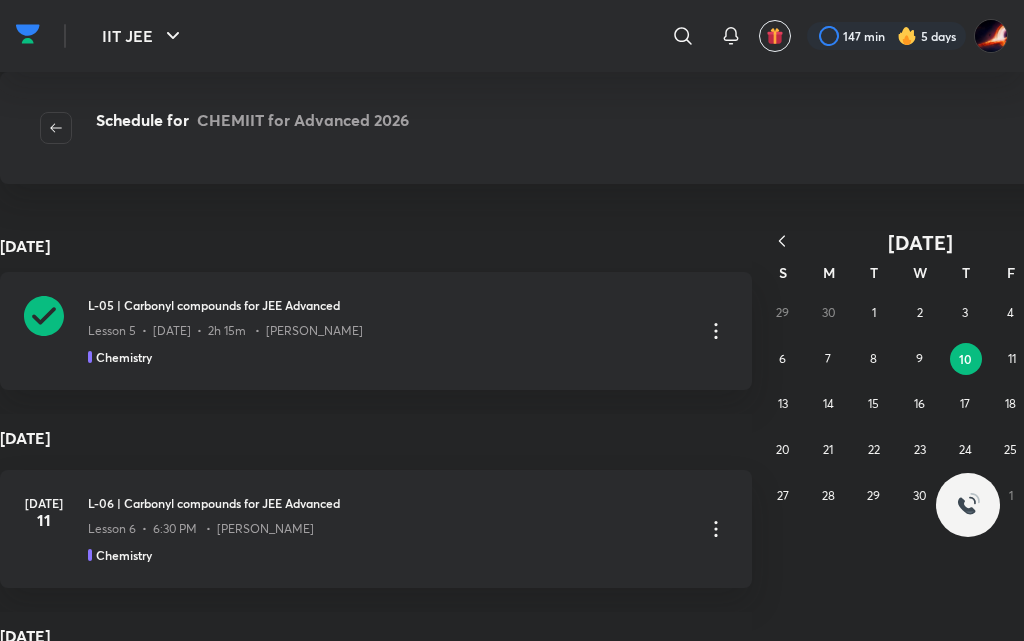 click 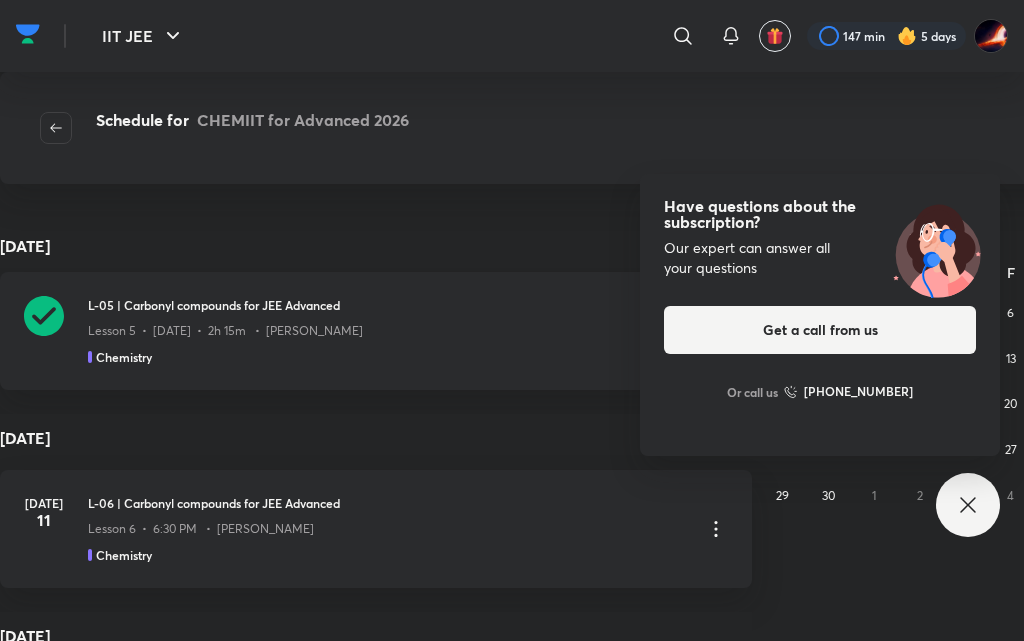 click on "Our expert can answer all your questions" at bounding box center [820, 258] 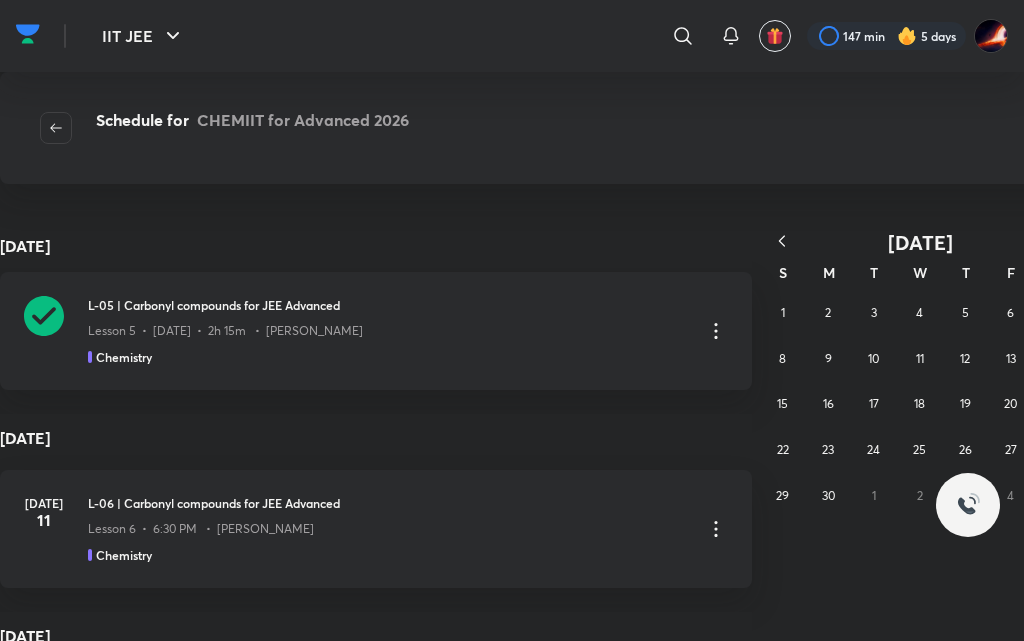 click at bounding box center [968, 505] 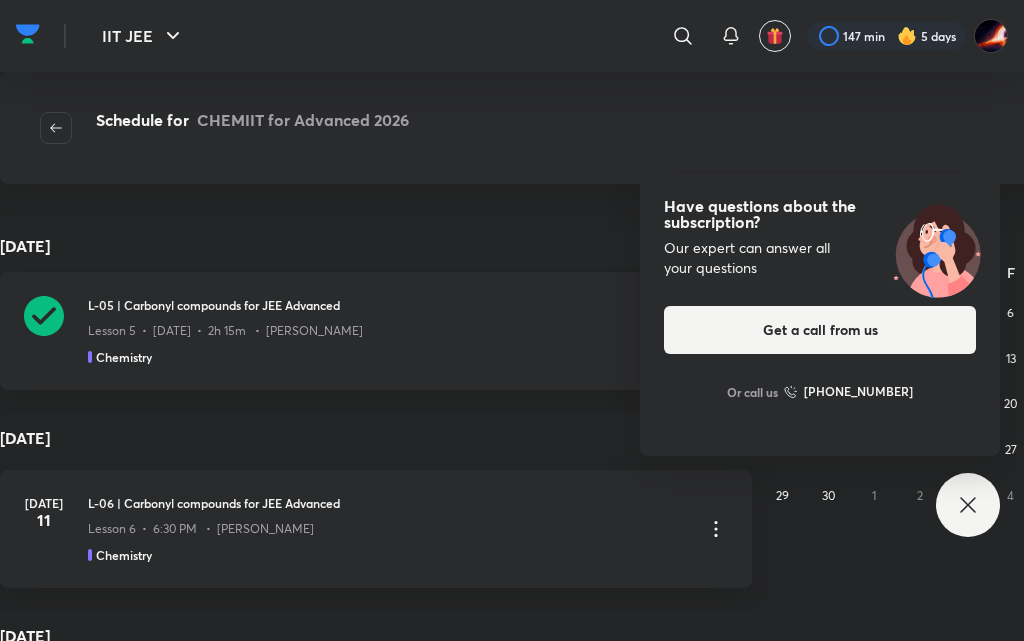 click on "Have questions about the subscription? Our expert can answer all your questions Get a call from us Or call us [PHONE_NUMBER]" at bounding box center (820, 315) 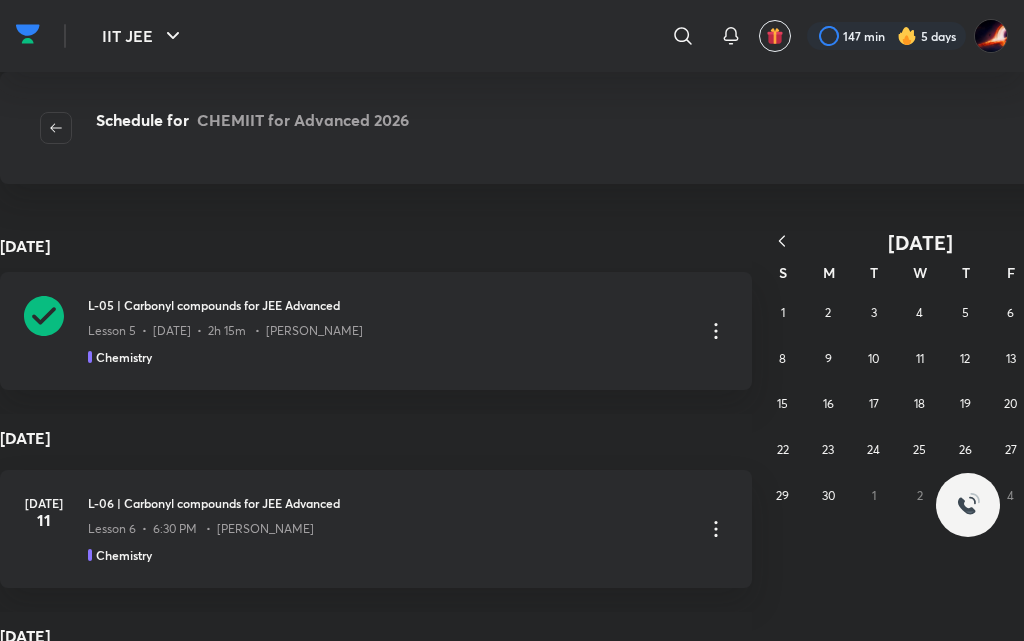 click at bounding box center (968, 505) 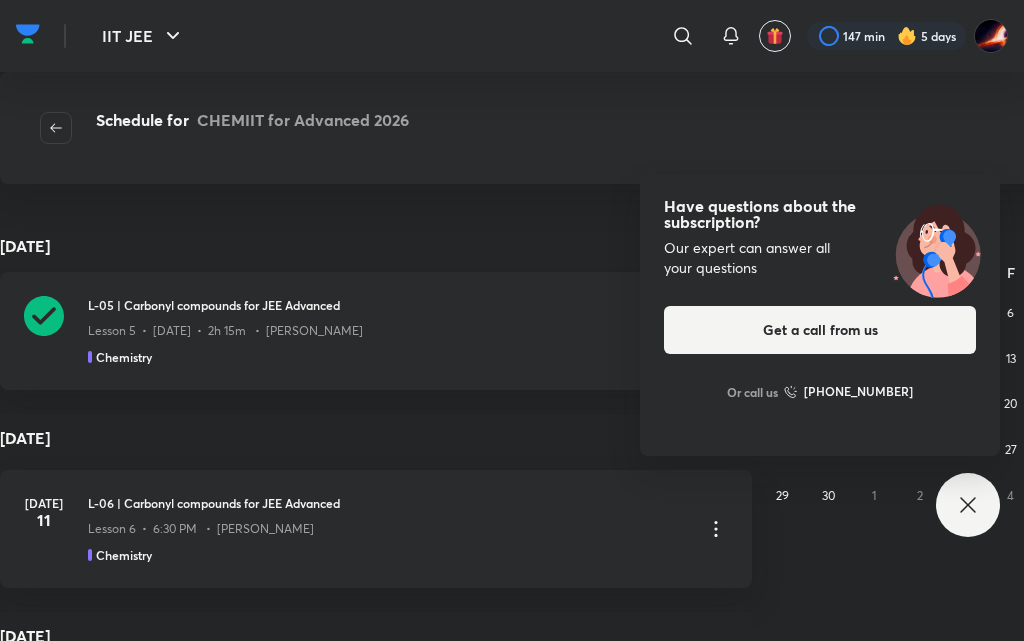 click on "Our expert can answer all your questions" at bounding box center (820, 258) 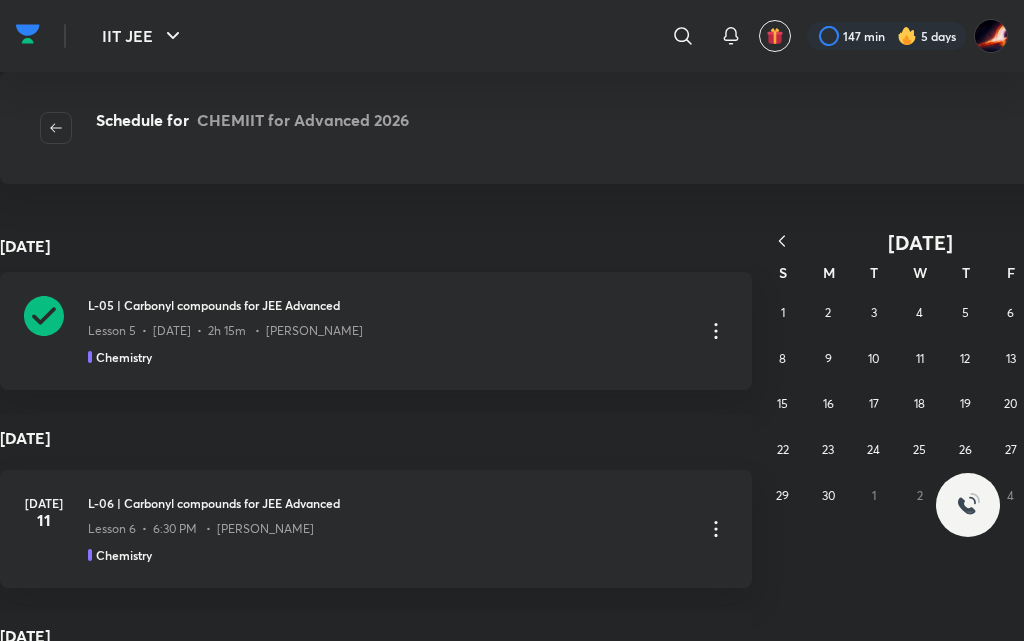 click at bounding box center (968, 505) 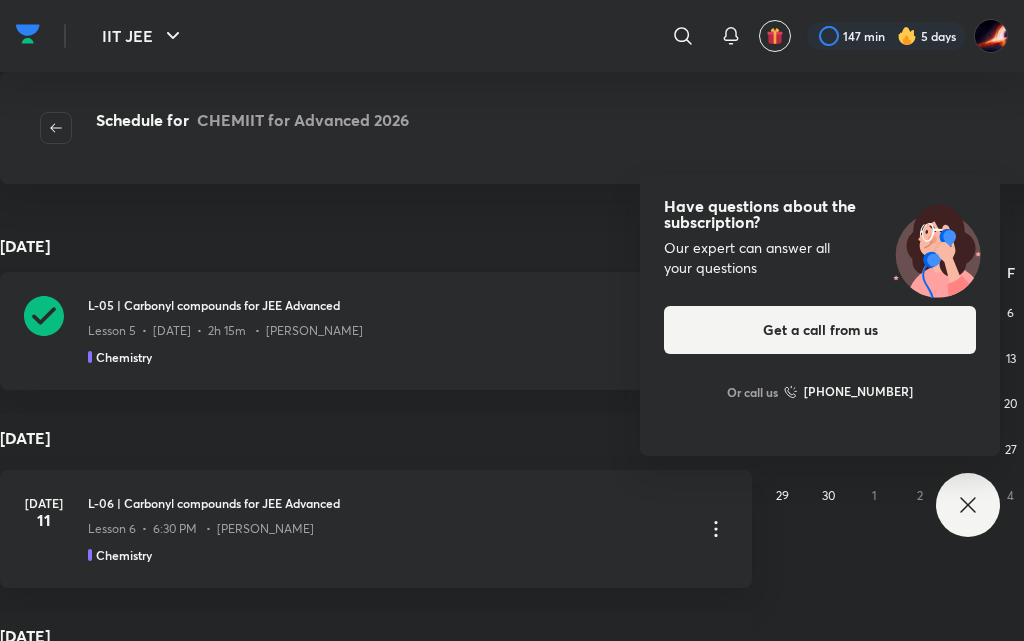 click on "Our expert can answer all your questions" at bounding box center (820, 258) 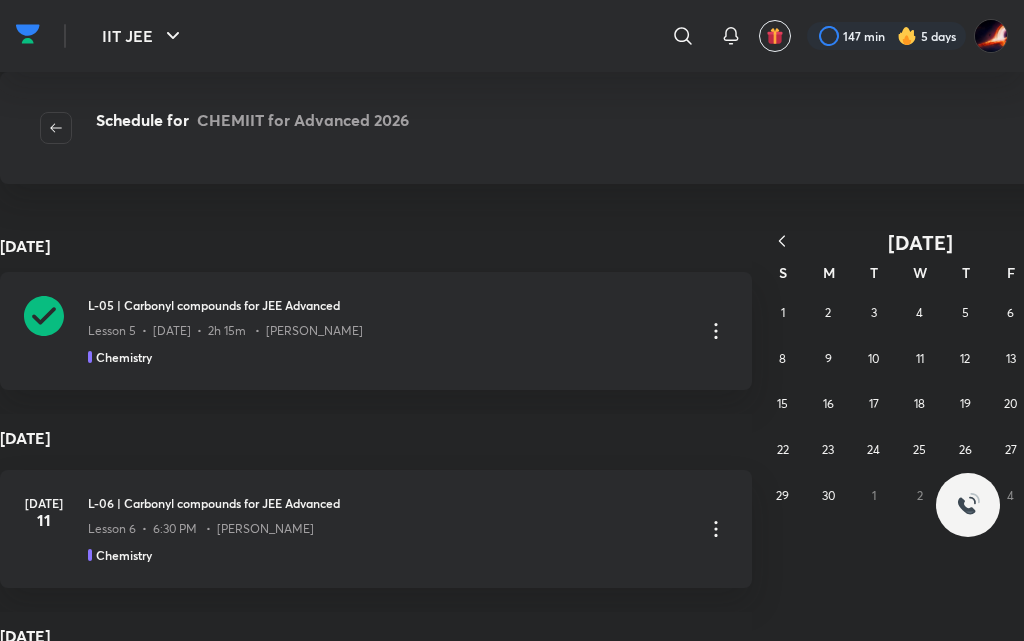 click at bounding box center (968, 505) 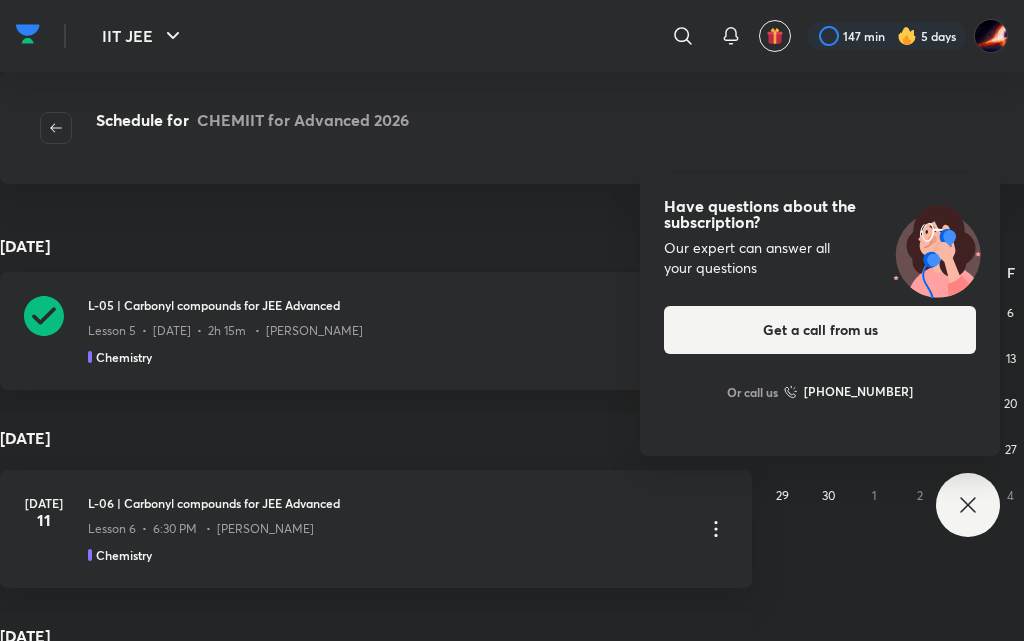 click 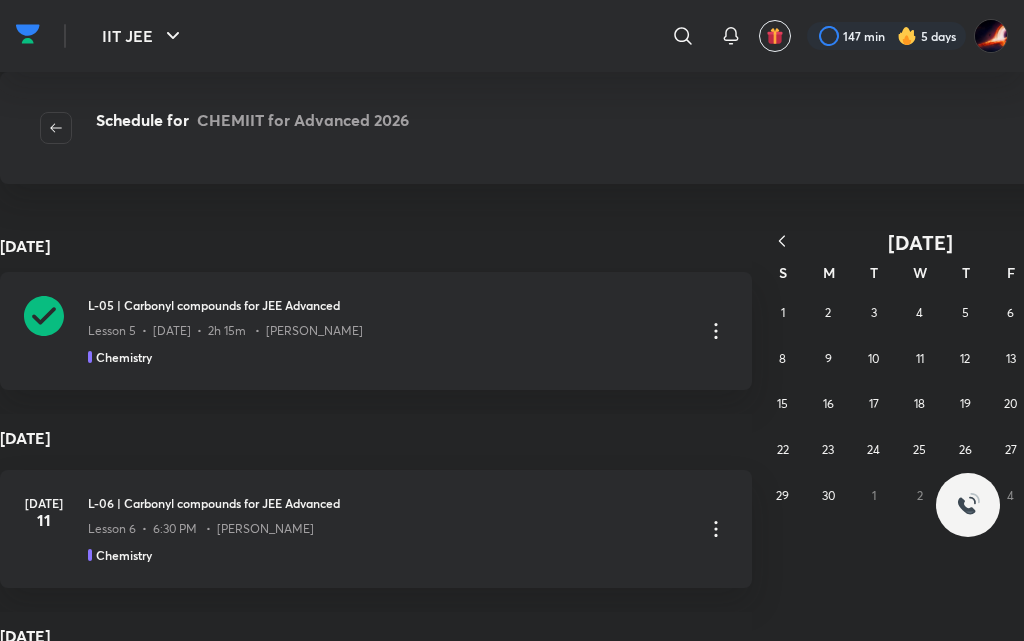 click at bounding box center (968, 505) 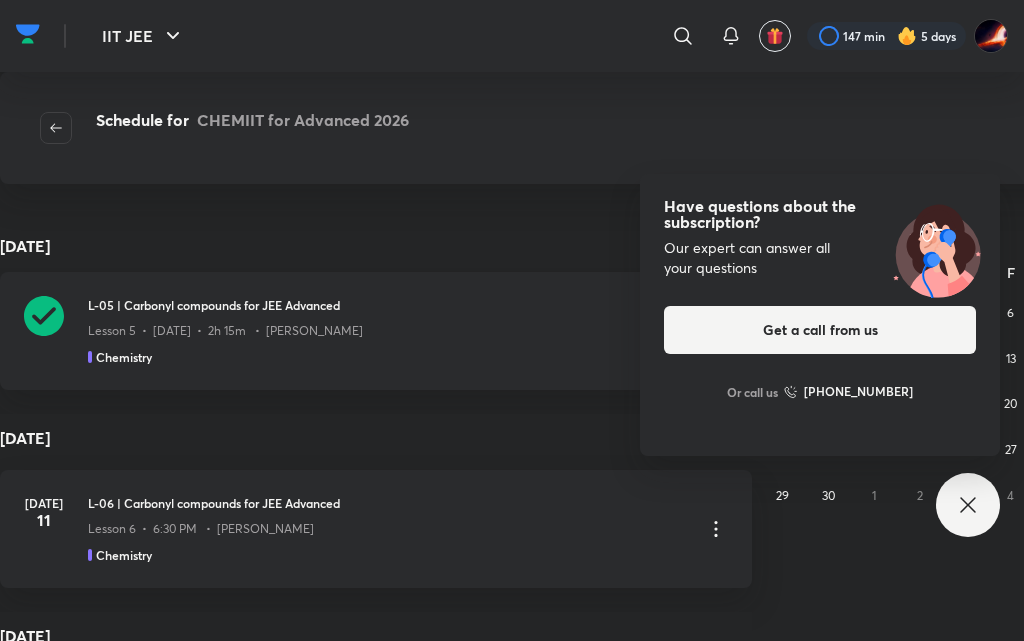 click 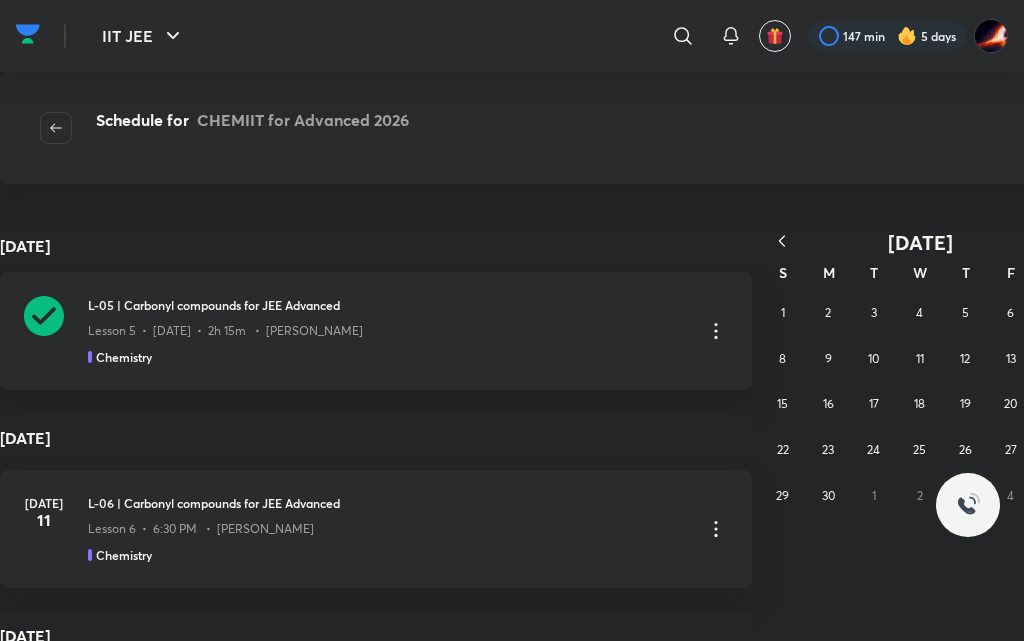click 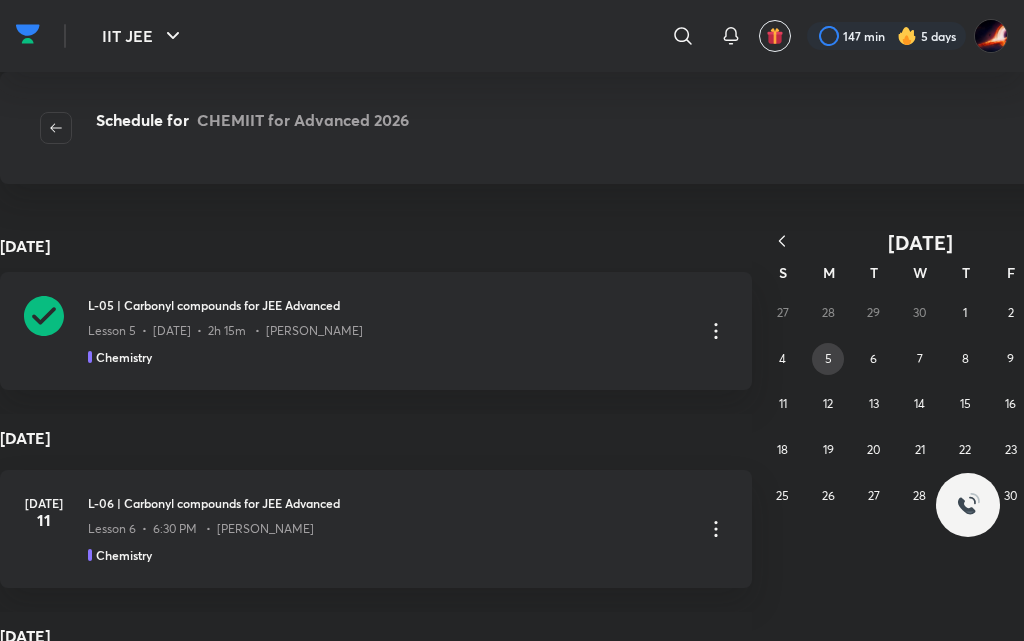 click on "5" at bounding box center (828, 358) 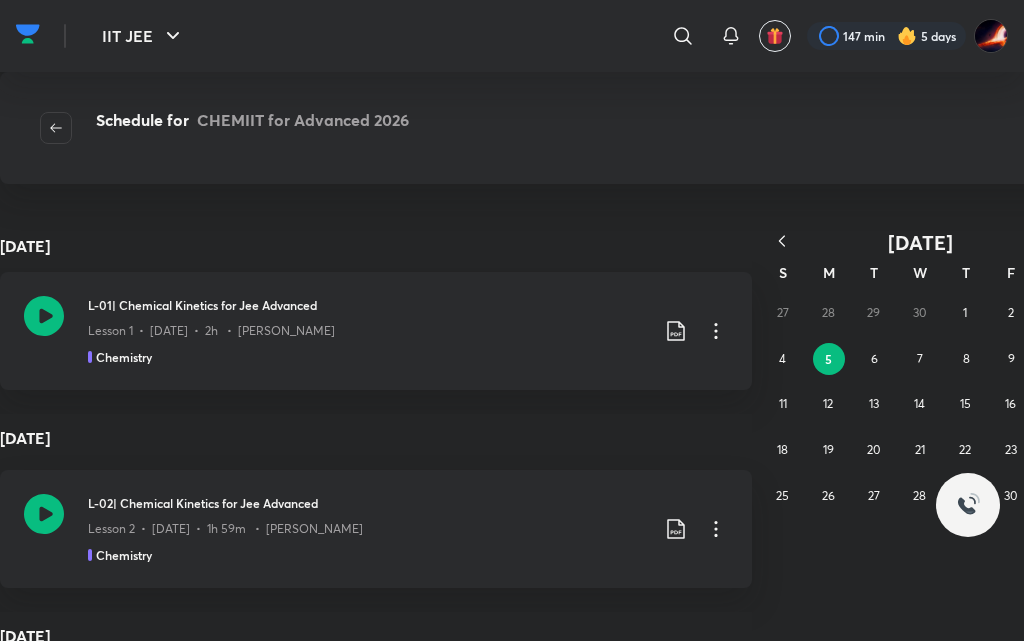 click on "[DATE] [DATE] L-01| Chemical Kinetics for Jee Advanced Lesson 1  •  [DATE]  •  2h   •  [PERSON_NAME] Chemistry [DATE] L-02| Chemical Kinetics for Jee Advanced Lesson 2  •  [DATE]  •  1h 59m   •  [PERSON_NAME] Chemistry [DATE] L-03| Chemical Kinetics for Jee Advanced Lesson 3  •  [DATE]  •  2h 5m   •  [PERSON_NAME] Chemistry [DATE] L-04| Chemical Kinetics for Jee Advanced Lesson 4  •  [DATE]  •  2h 1m   •  [PERSON_NAME] Chemistry [DATE] L-05| Chemical Kinetics for Jee Advanced Lesson 5  •  [DATE]  •  1h 59m   •  [PERSON_NAME] Chemistry [DATE] L-06| Chemical Kinetics for Jee Advanced Lesson 6  •  [DATE]  •  6m   •  [PERSON_NAME] Chemistry [DATE] Module Discussion Lesson 11  •  [DATE]  •  1h 56m   •  [PERSON_NAME] Chemistry [DATE] L-06| Chemical Kinetics for Jee Advanced Lesson 7  •  [DATE]  •  1h 57m   •  [PERSON_NAME] Chemistry [DATE] L-07| Chemical Kinetics for Jee Advanced Chemistry" at bounding box center [376, 1701] 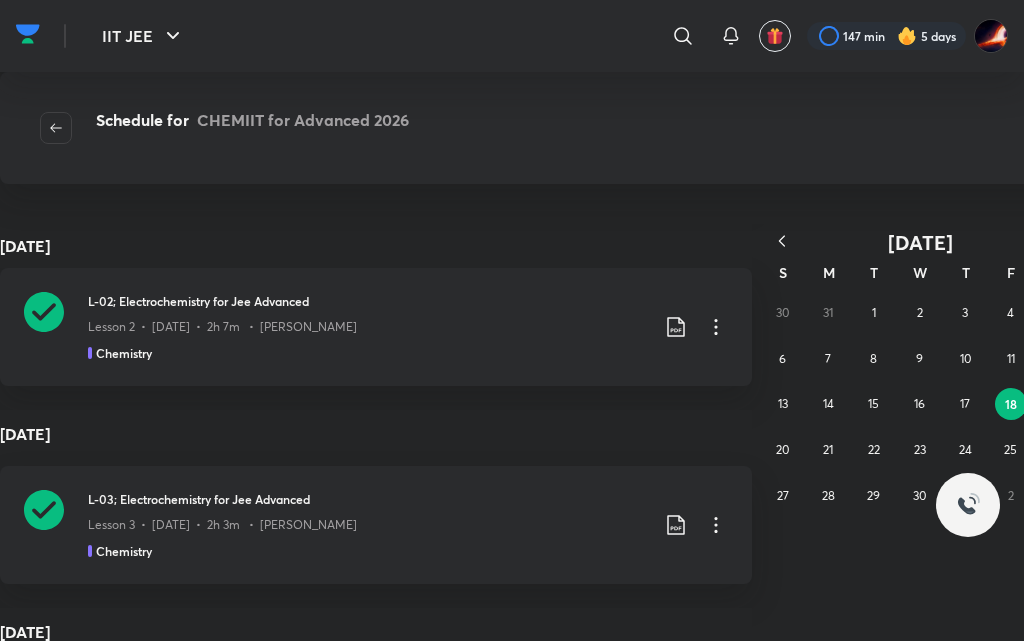 scroll, scrollTop: 196, scrollLeft: 0, axis: vertical 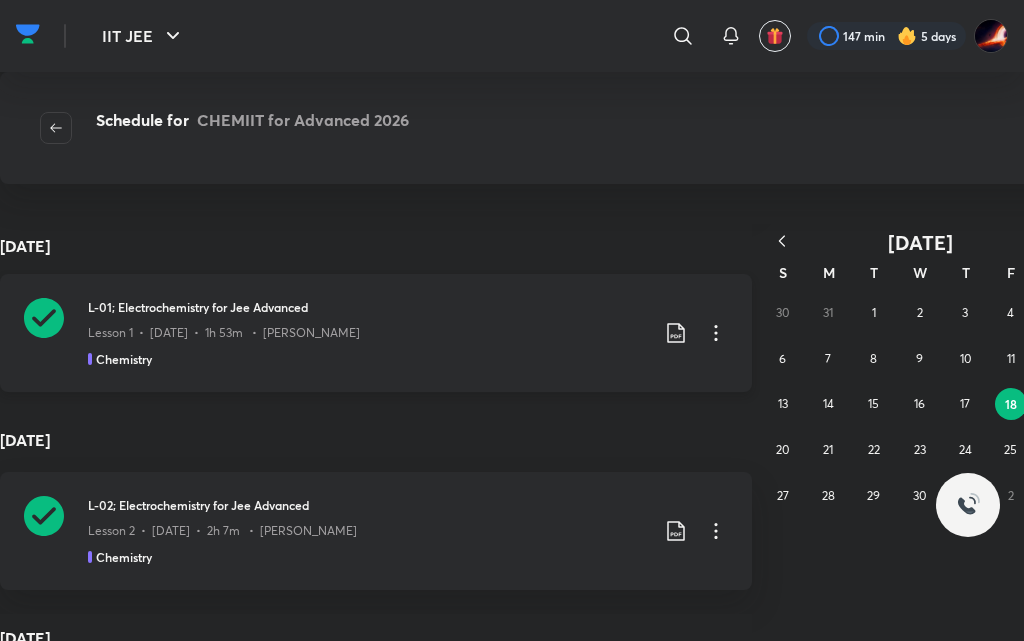 click on "L-02; Electrochemistry for Jee Advanced Lesson 2  •  [DATE]  •  2h 7m   •  [PERSON_NAME] Chemistry" at bounding box center [376, 531] 